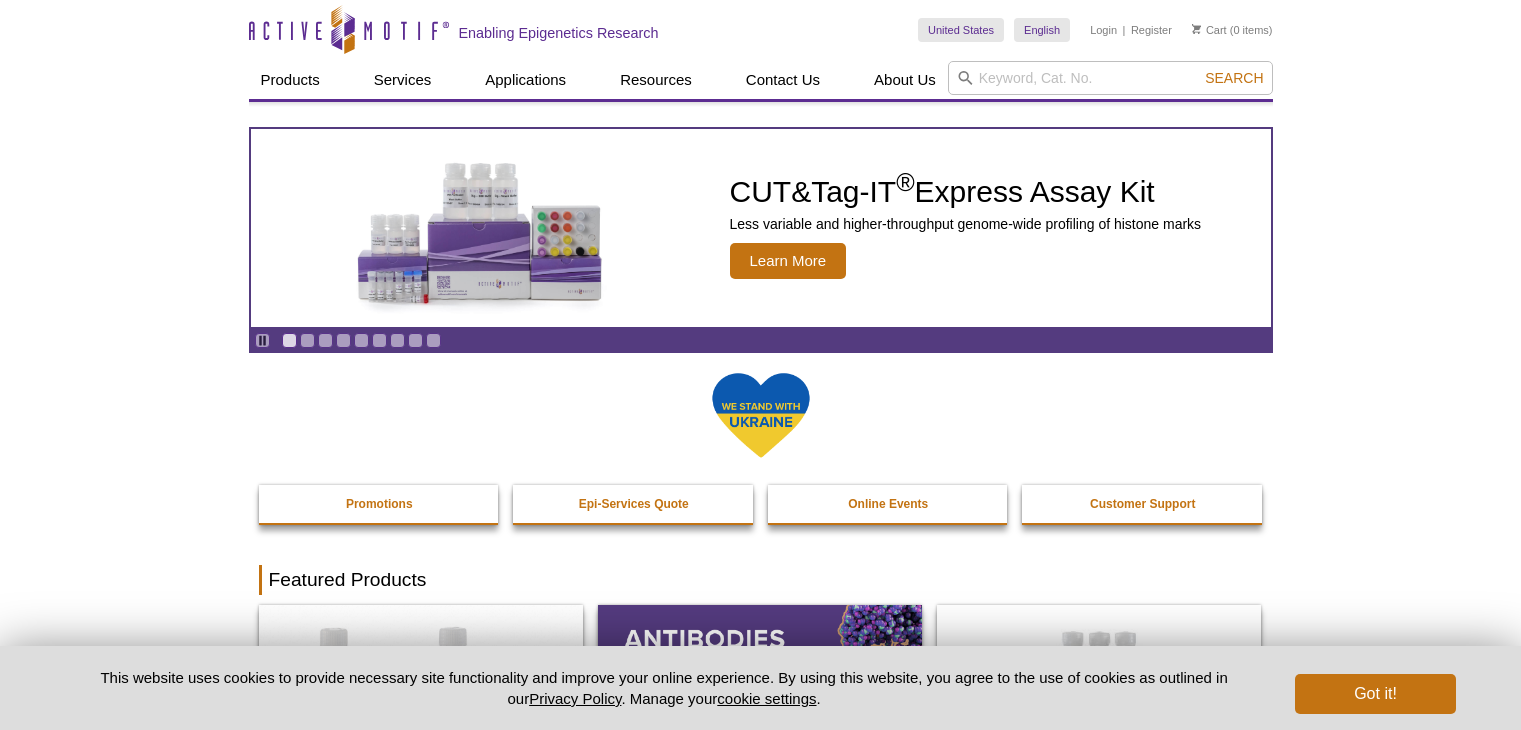 scroll, scrollTop: 0, scrollLeft: 0, axis: both 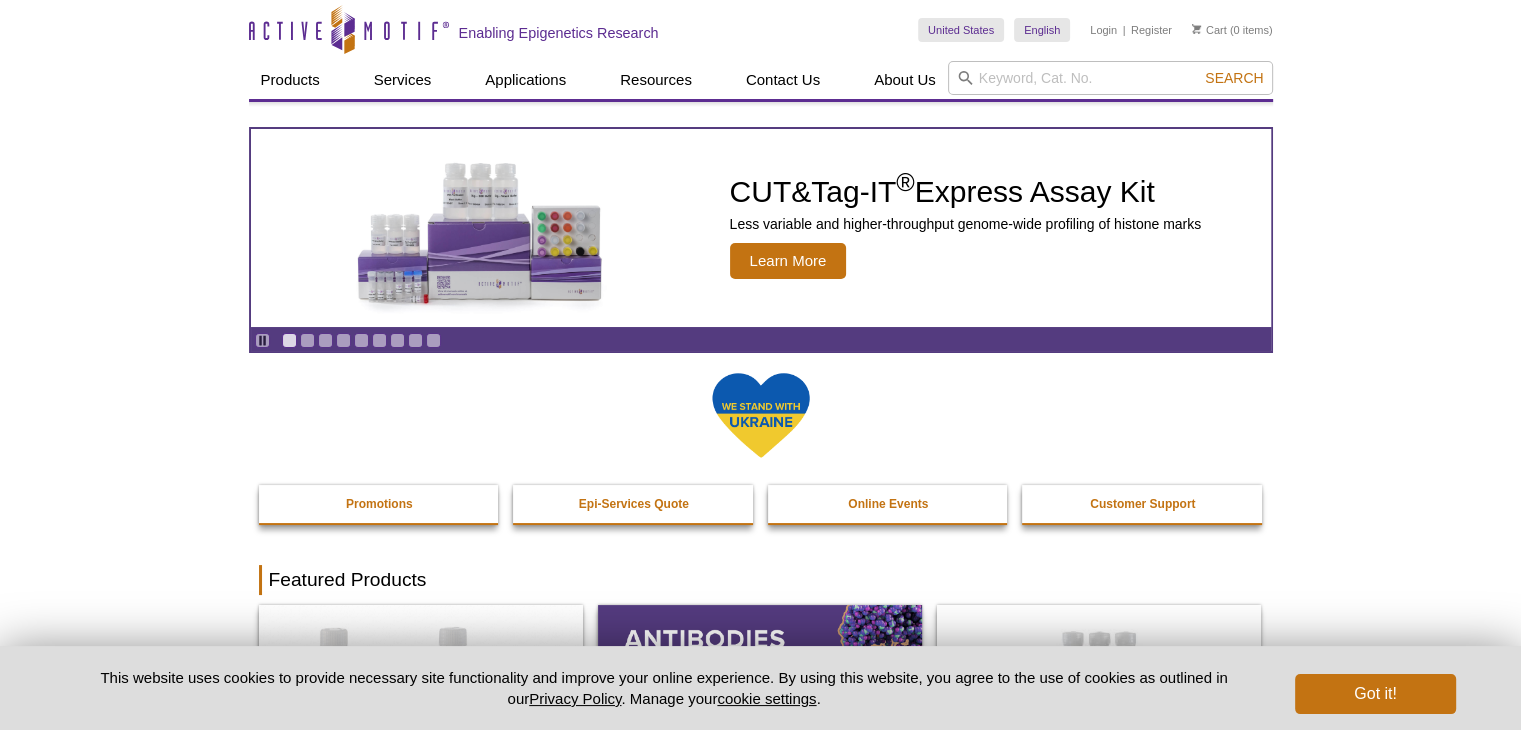 click on "Active Motif Logo
Enabling Epigenetics Research
0
Search
Skip to content
Active Motif Logo
Enabling Epigenetics Research
United States
Australia
Austria
Belgium
Brazil
Canada
China Czech Republic India" at bounding box center [760, 1489] 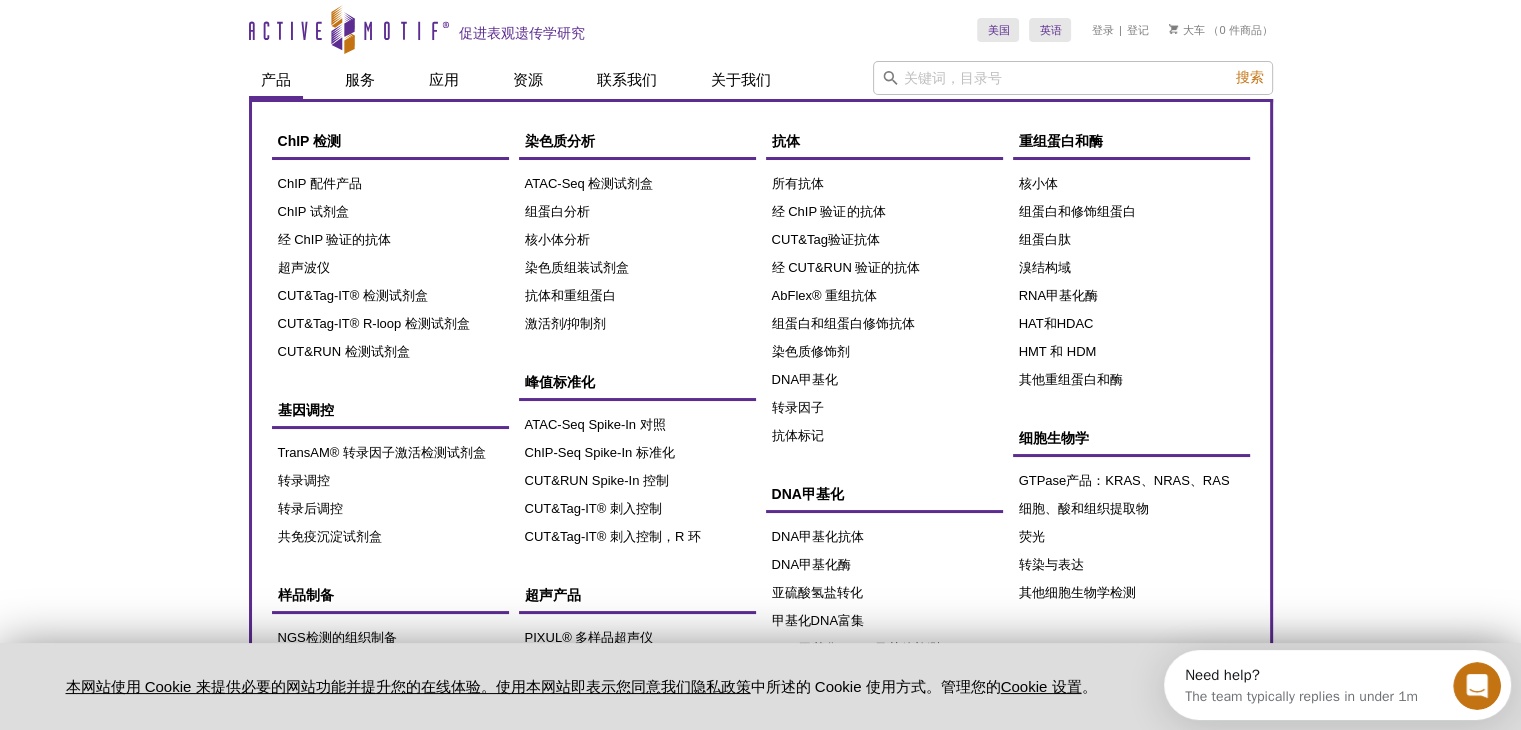 scroll, scrollTop: 0, scrollLeft: 0, axis: both 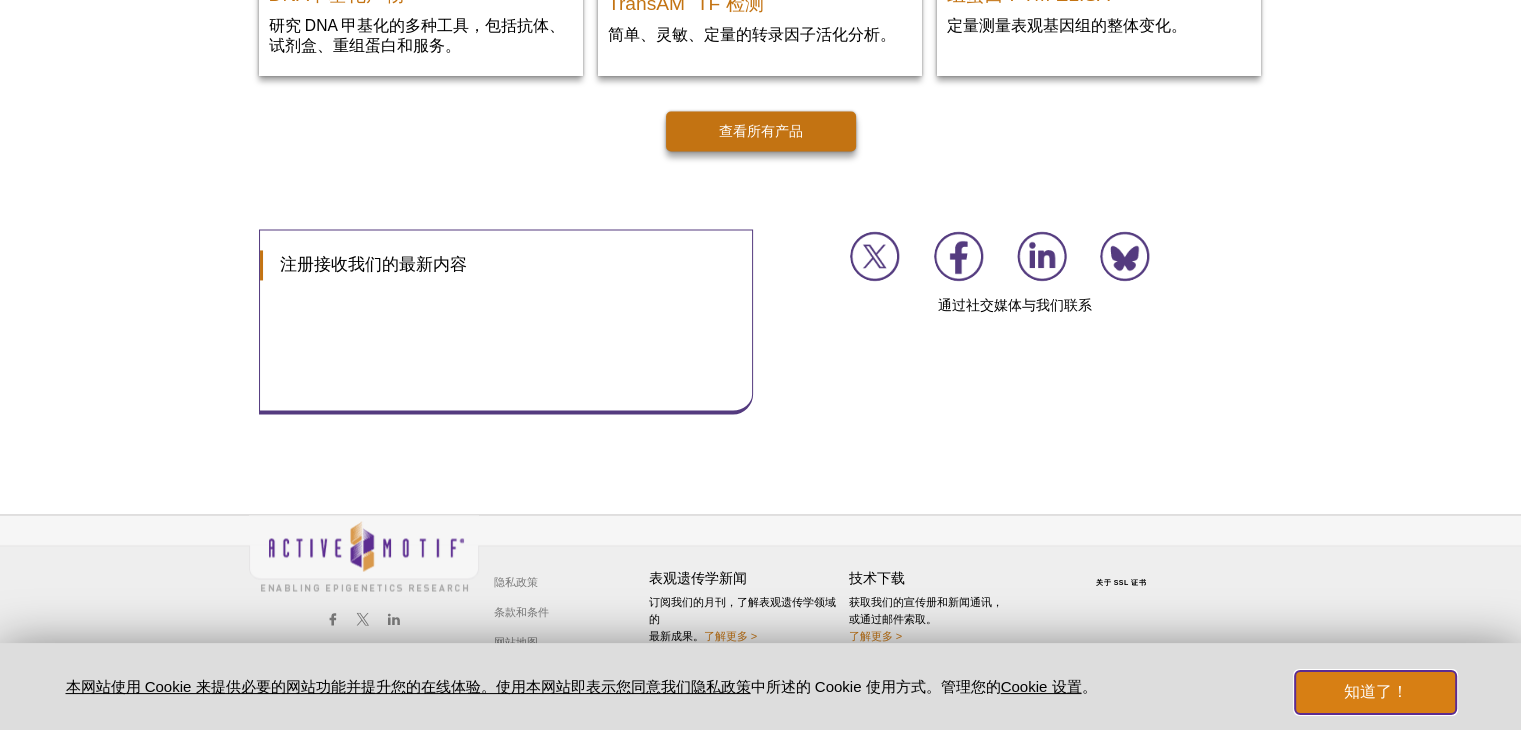 click on "知道了！" at bounding box center (1375, 692) 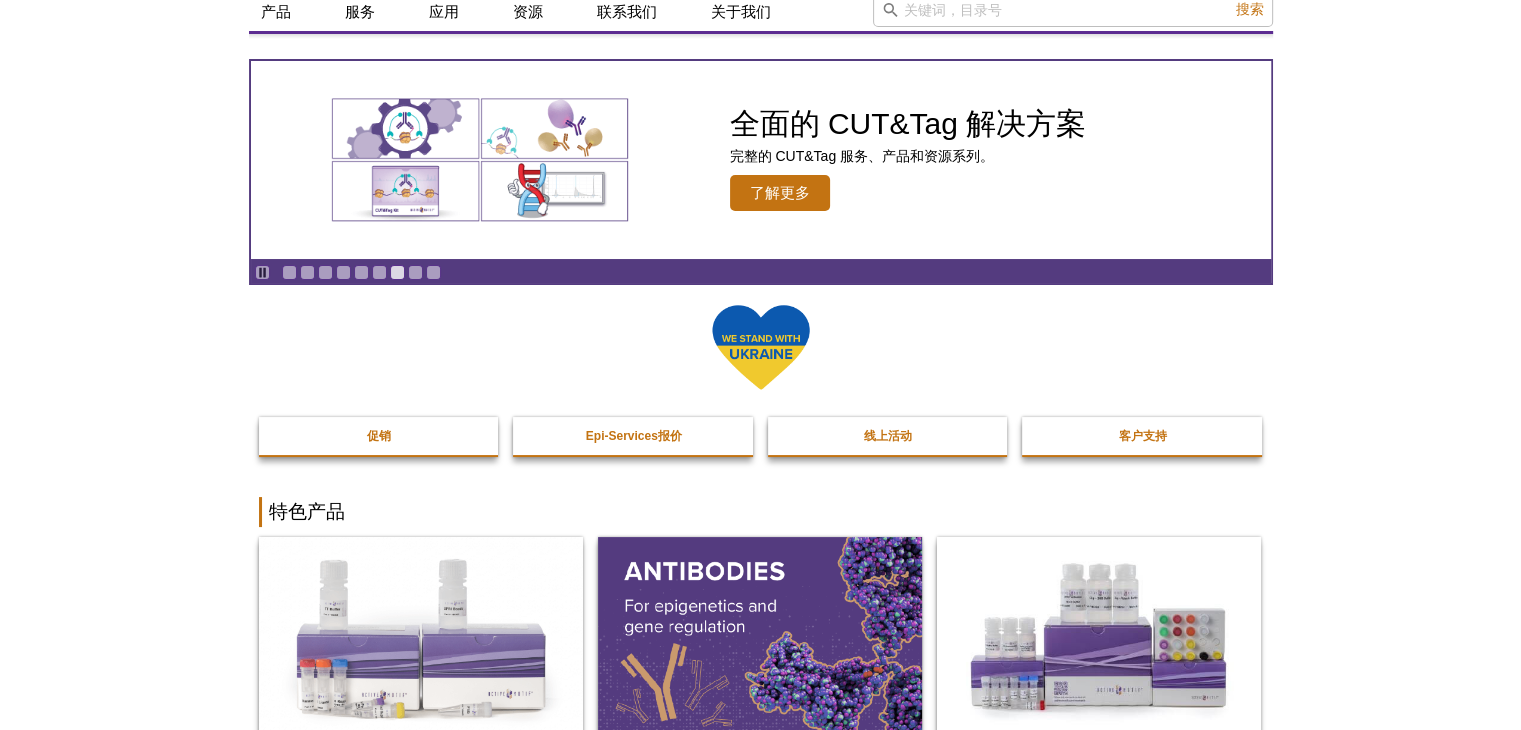 scroll, scrollTop: 0, scrollLeft: 0, axis: both 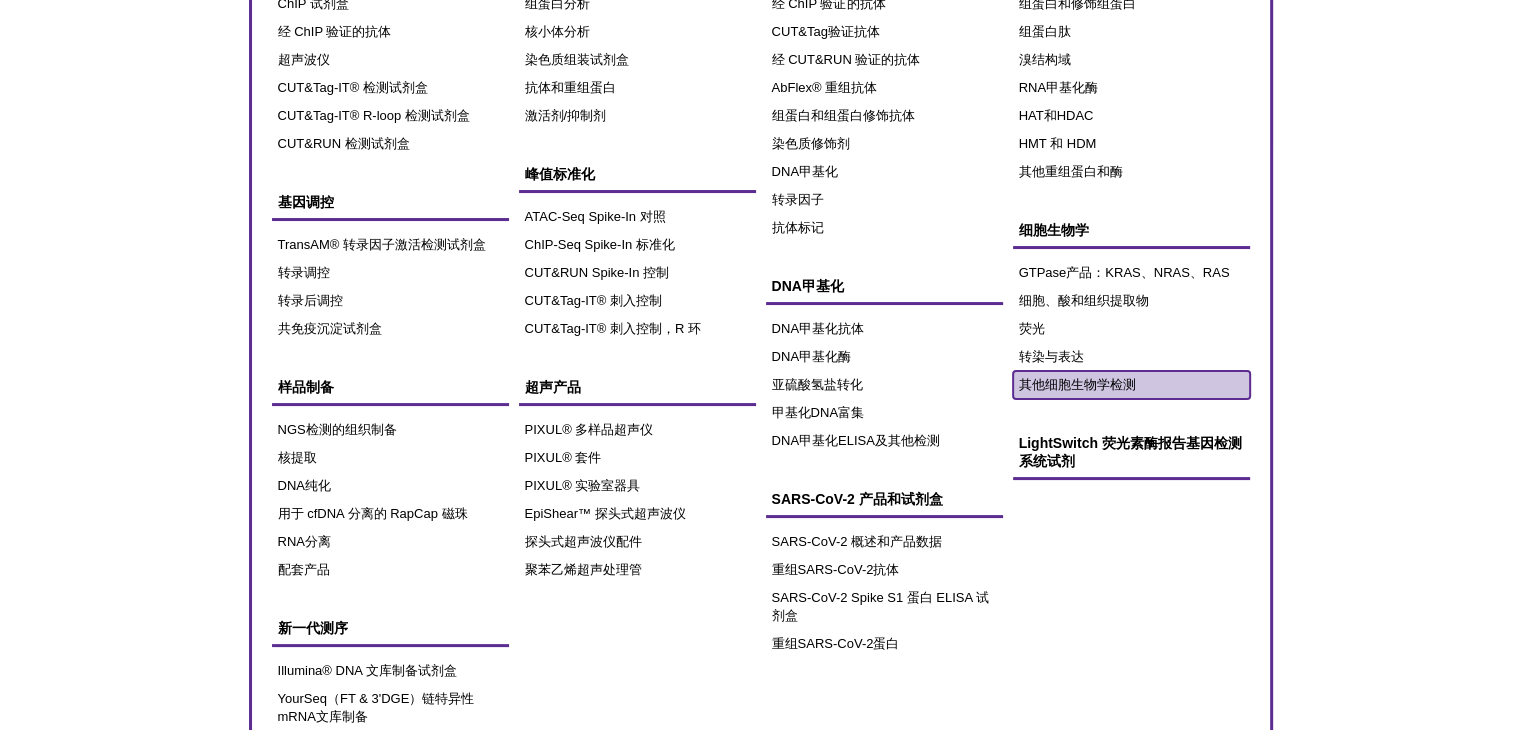 click on "其他细胞生物学检测" at bounding box center (1077, 384) 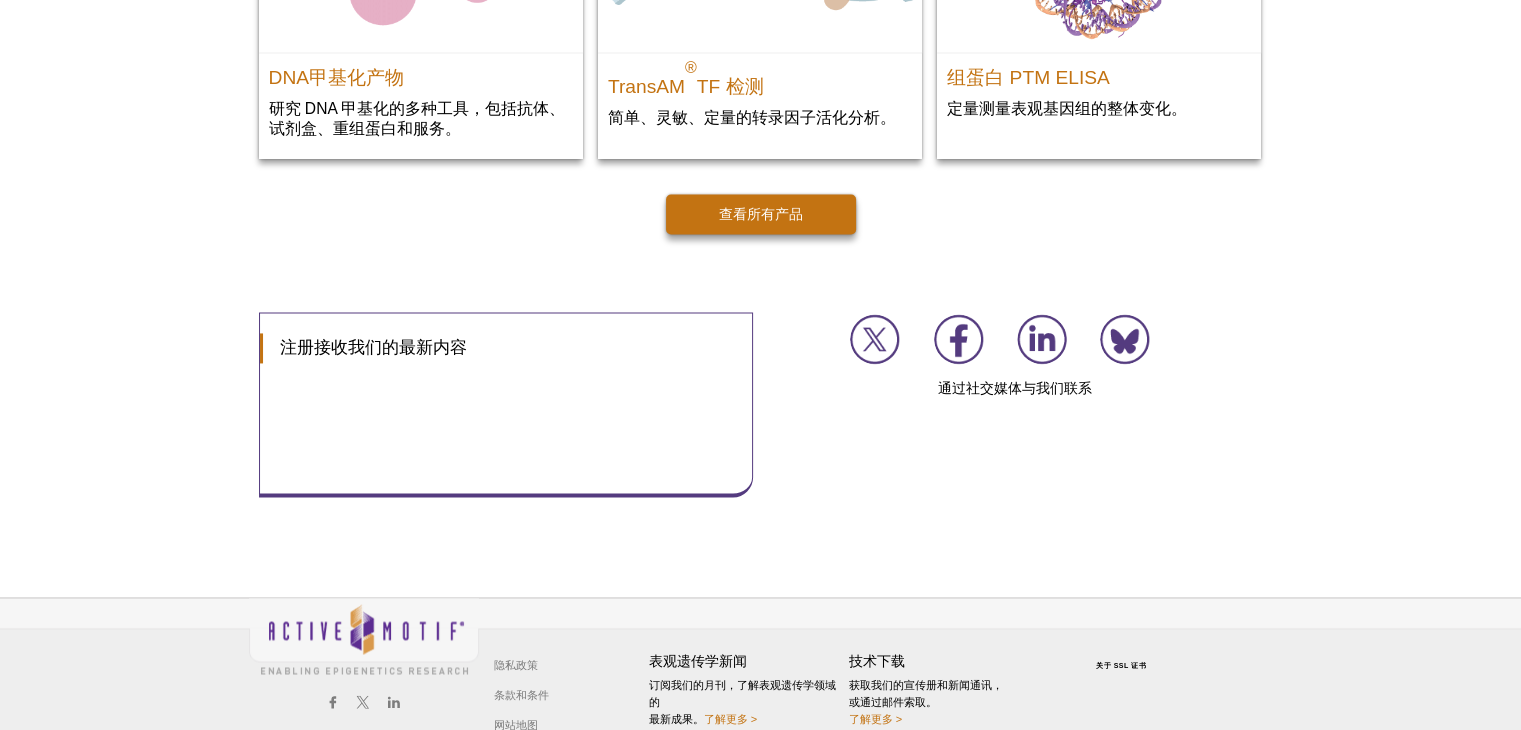scroll, scrollTop: 3015, scrollLeft: 0, axis: vertical 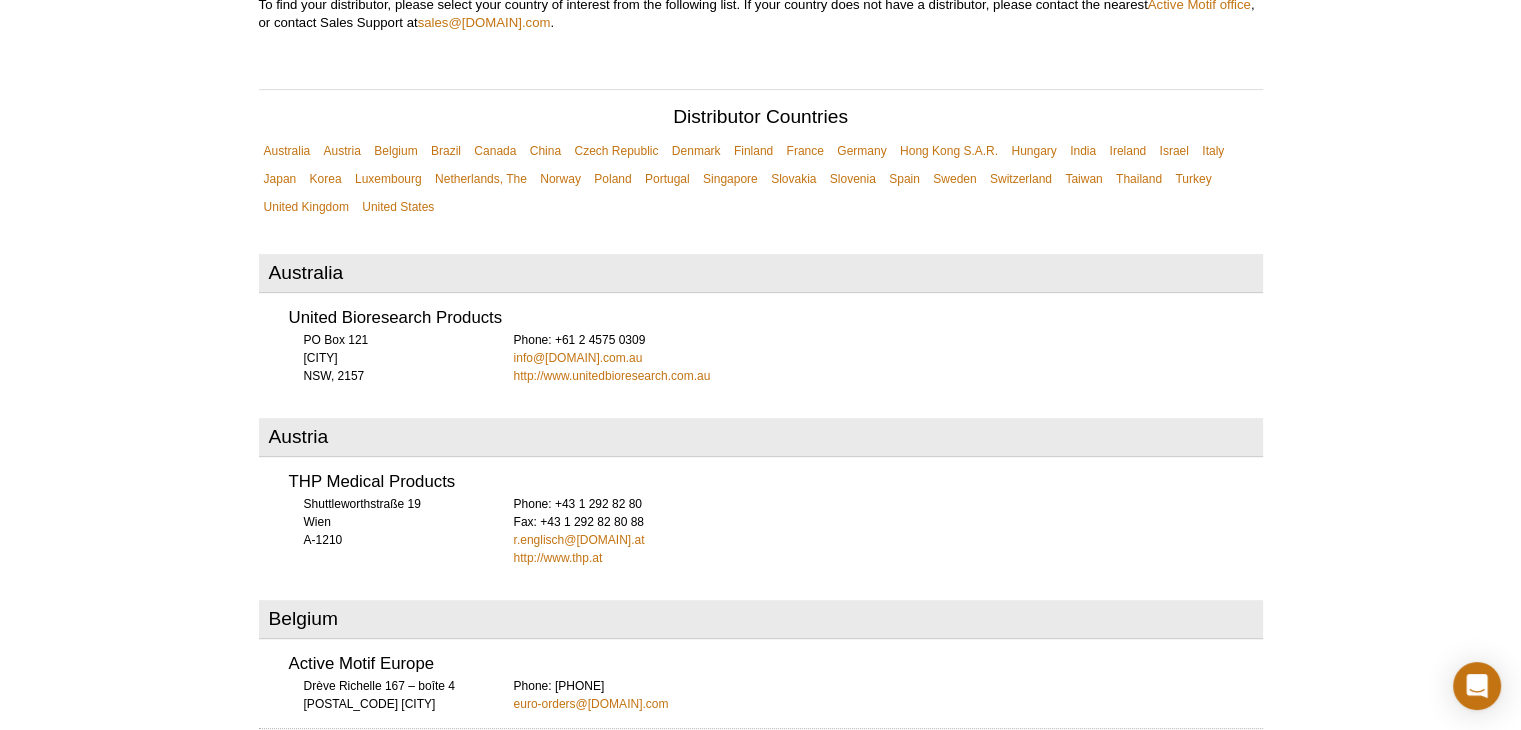 click on "Active Motif Logo
Enabling Epigenetics Research
0
Search
Skip to content
Active Motif Logo
Enabling Epigenetics Research
United States
Australia
Austria
Belgium
Brazil
Canada
China Czech Republic India" at bounding box center (760, 3903) 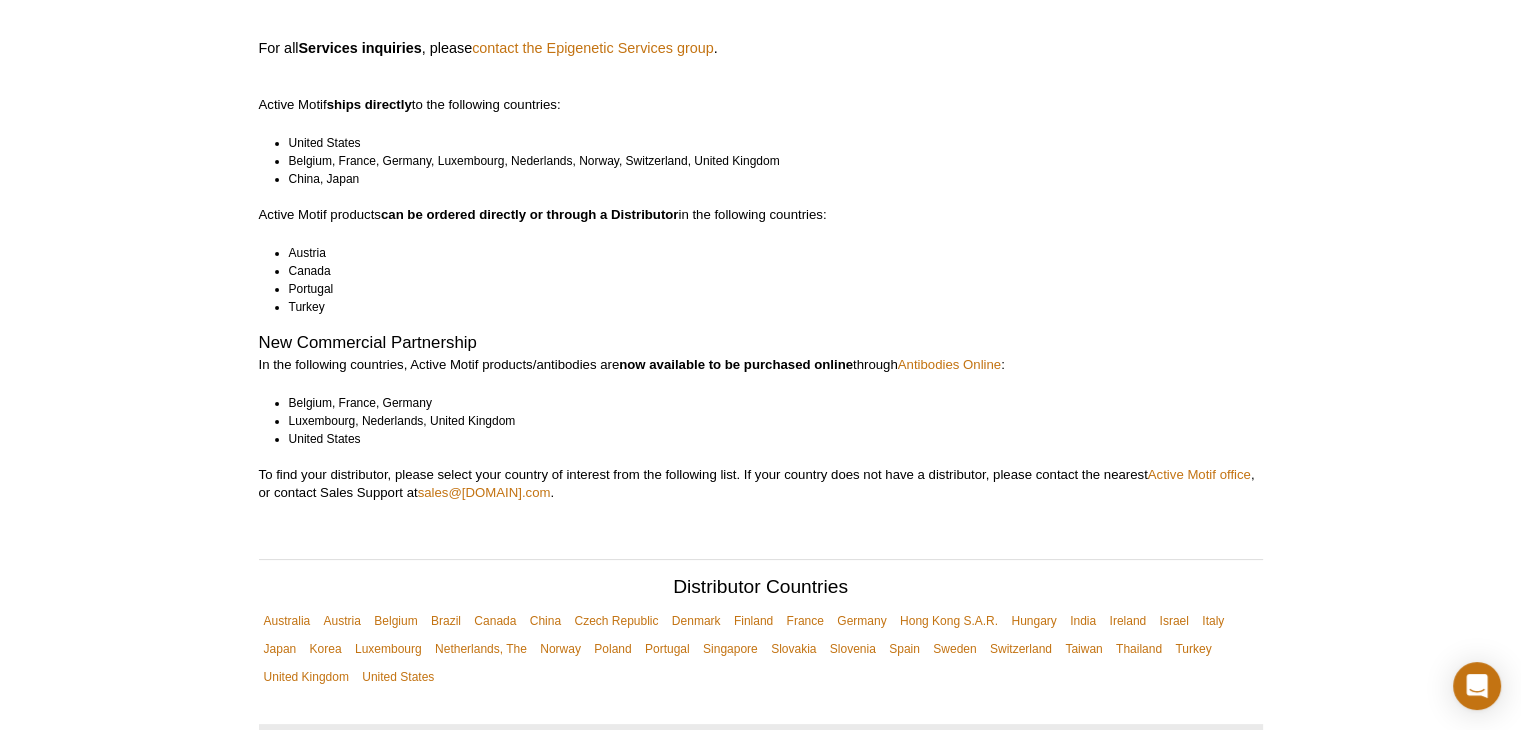 scroll, scrollTop: 56, scrollLeft: 0, axis: vertical 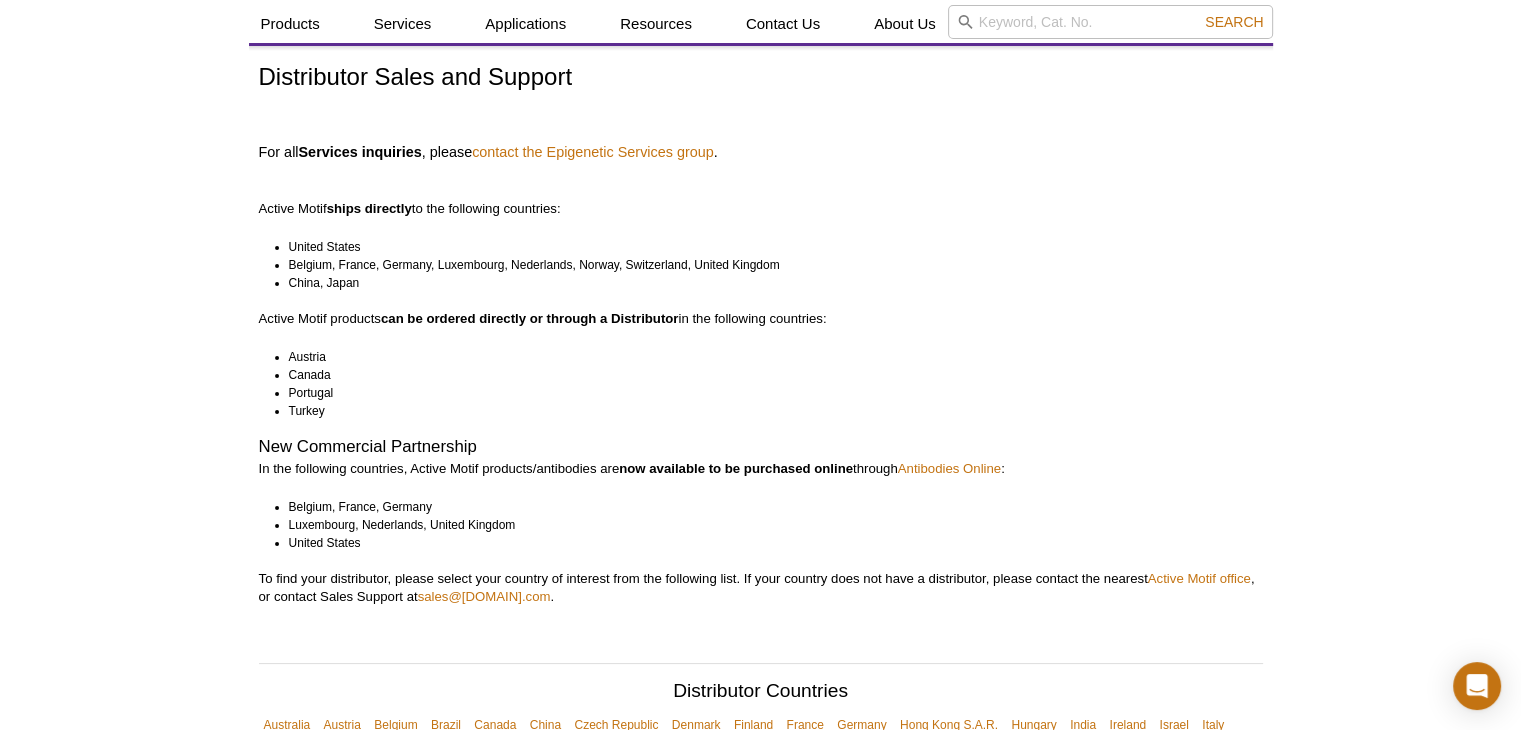 click on "Active Motif Logo
Enabling Epigenetics Research
0
Search
Skip to content
Active Motif Logo
Enabling Epigenetics Research
United States
Australia
Austria
Belgium
Brazil
Canada
China Czech Republic India" at bounding box center [760, 4477] 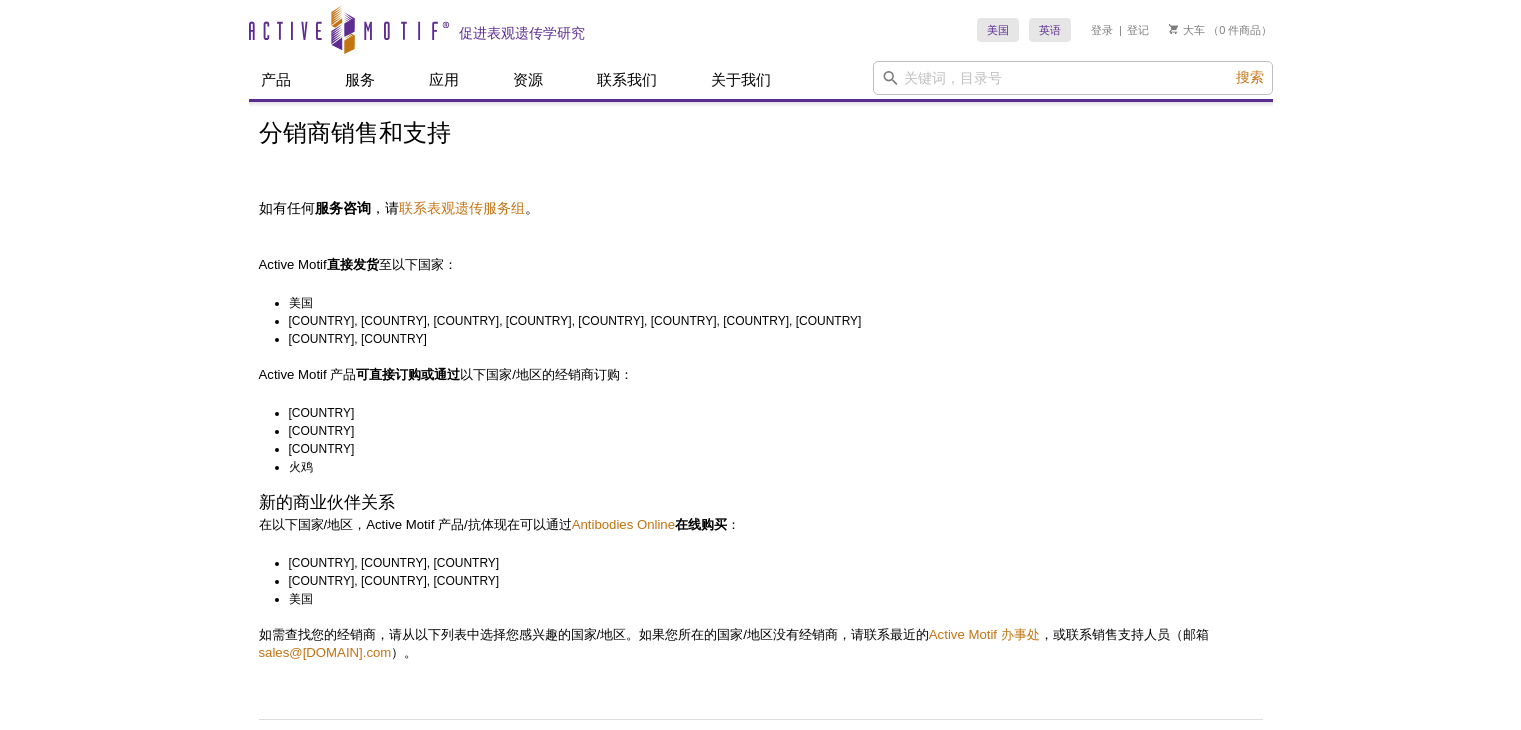 scroll, scrollTop: 57, scrollLeft: 0, axis: vertical 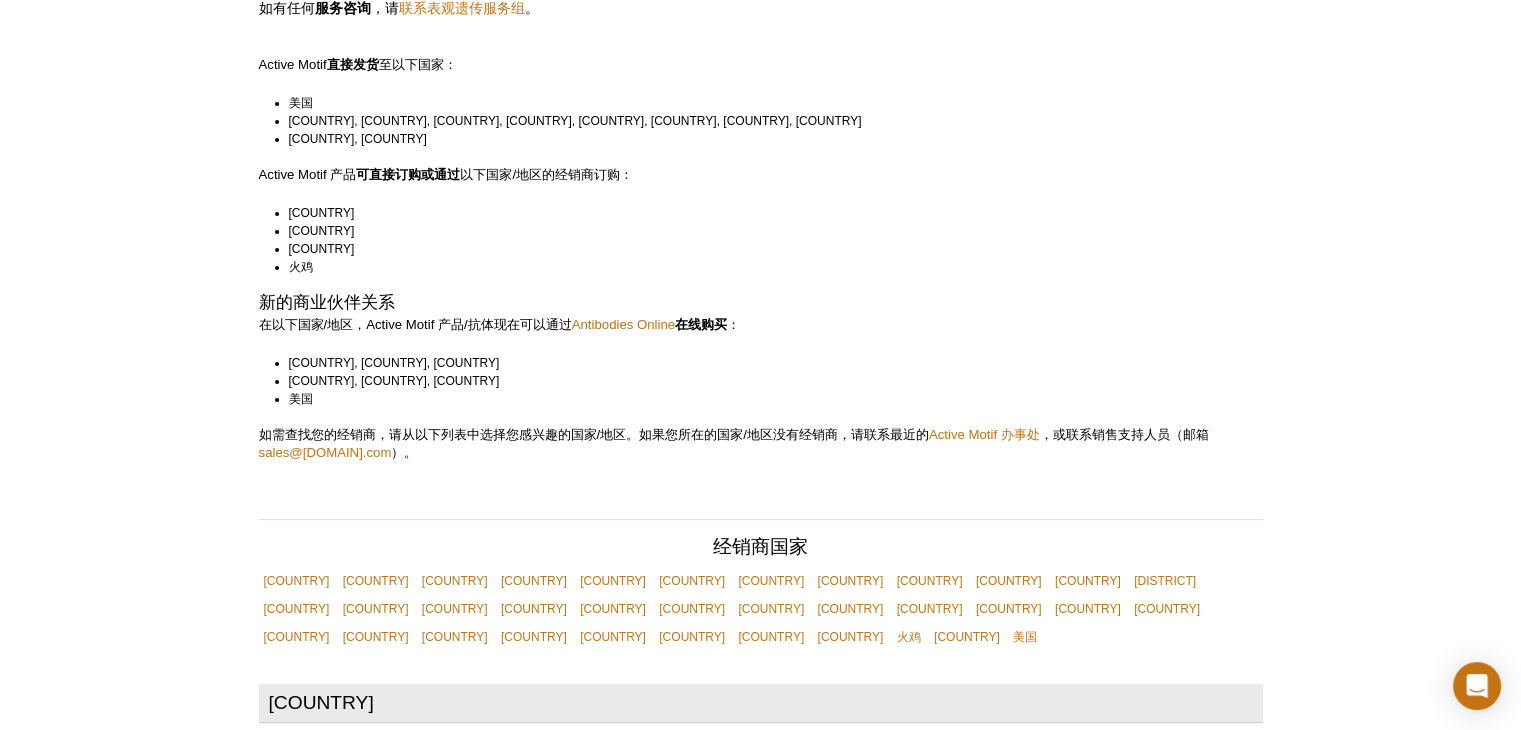 click on "Australia
Austria
Belgium
Brazil
Canada
China" at bounding box center (760, 4322) 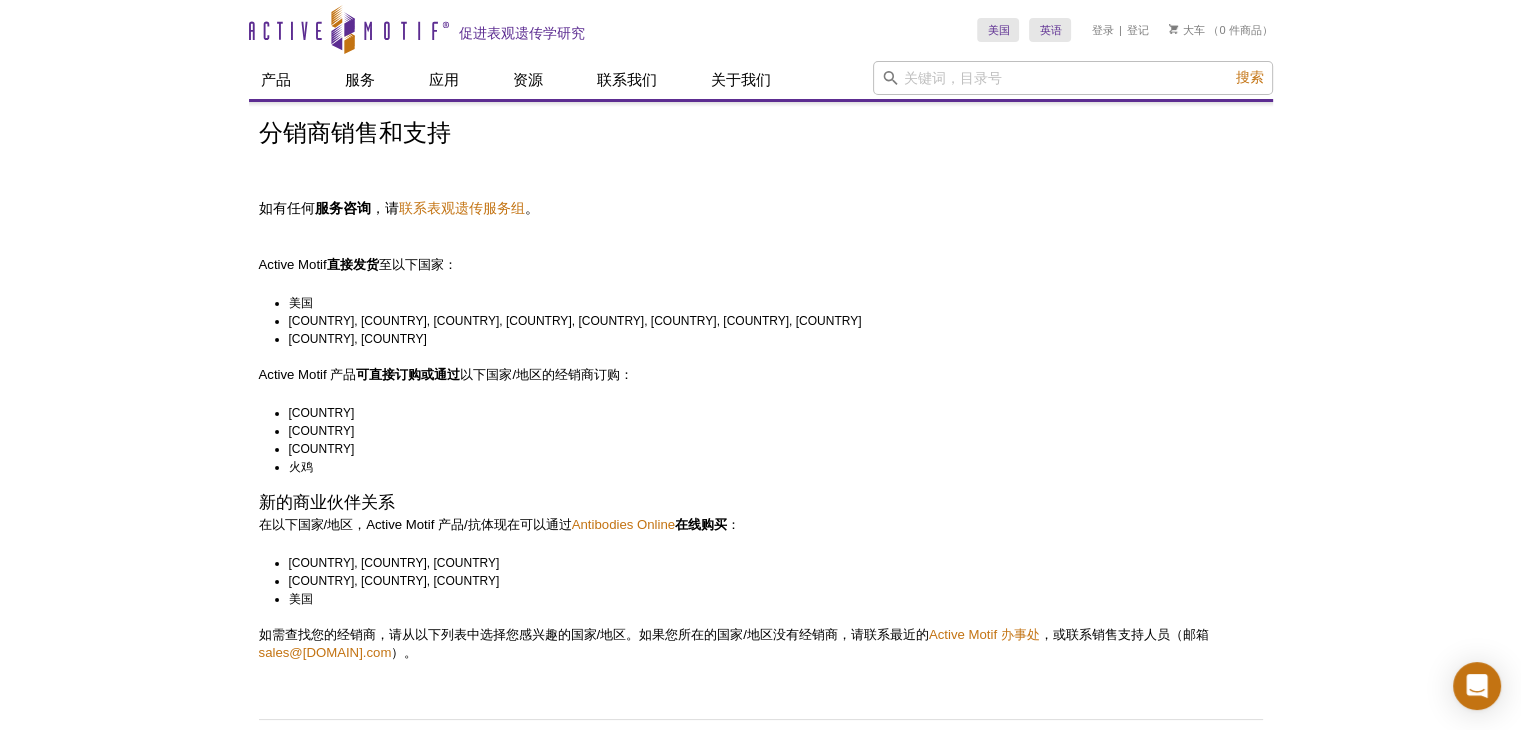 click on "Active Motif 直接发货 至以下国家：" at bounding box center [761, 247] 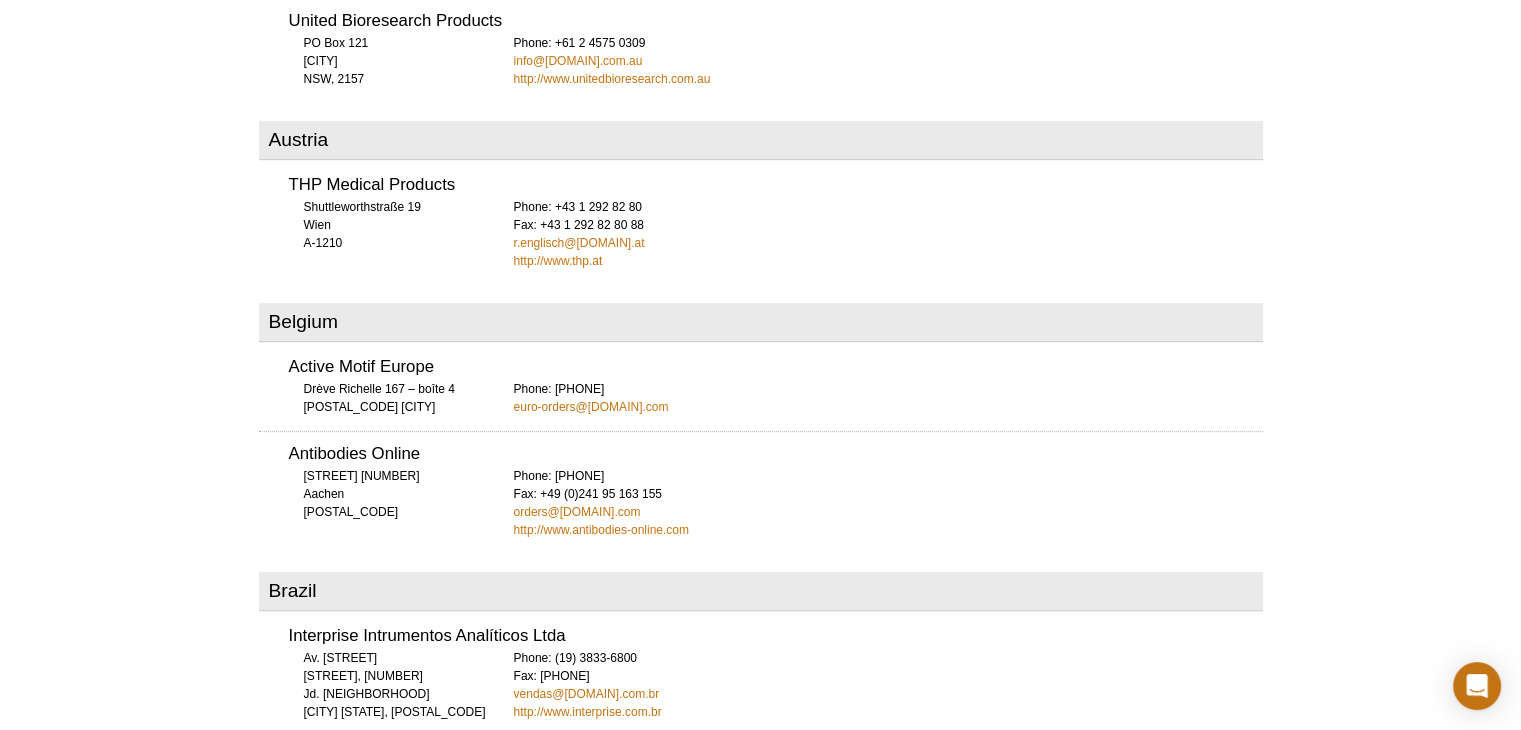 scroll, scrollTop: 740, scrollLeft: 0, axis: vertical 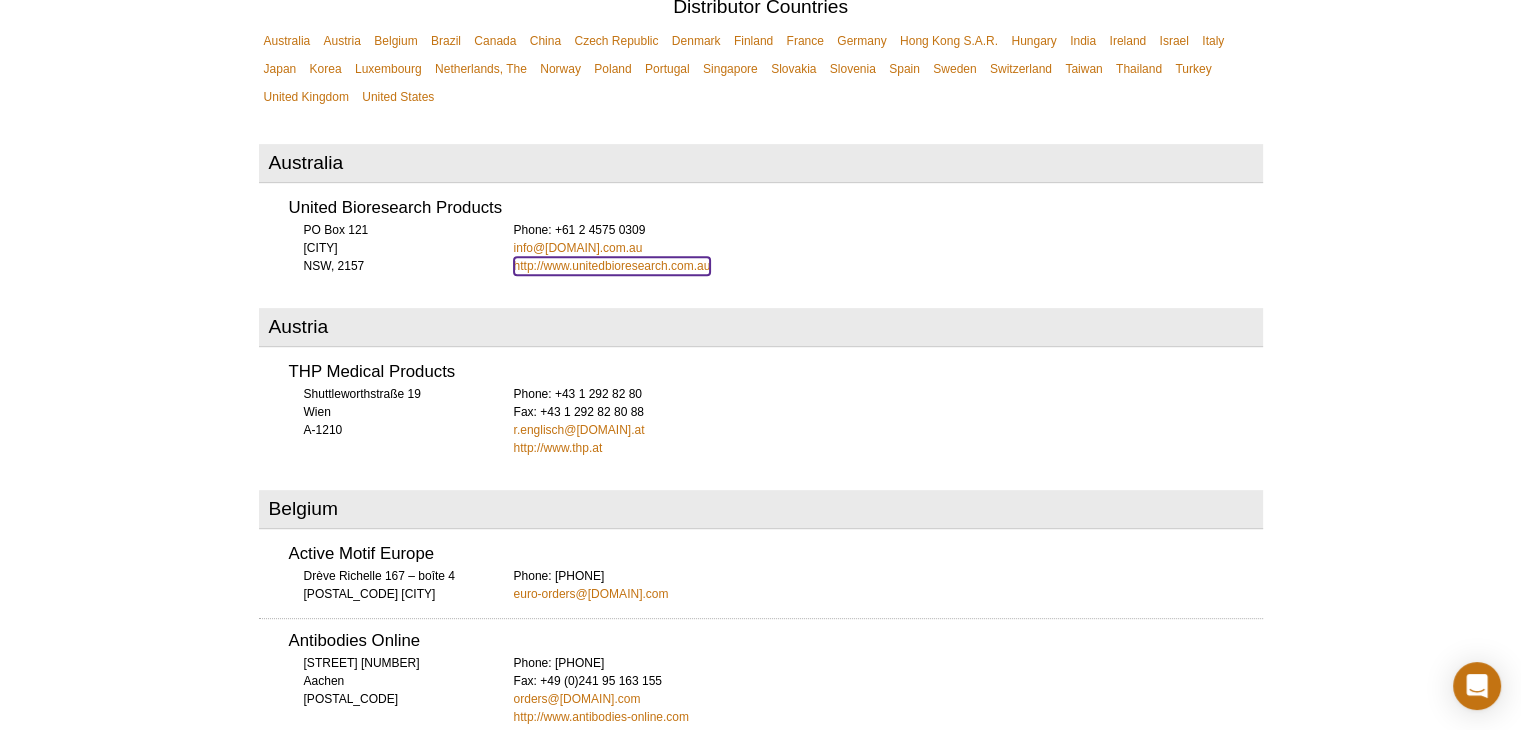 click on "http://www.unitedbioresearch.com.au" at bounding box center (612, 266) 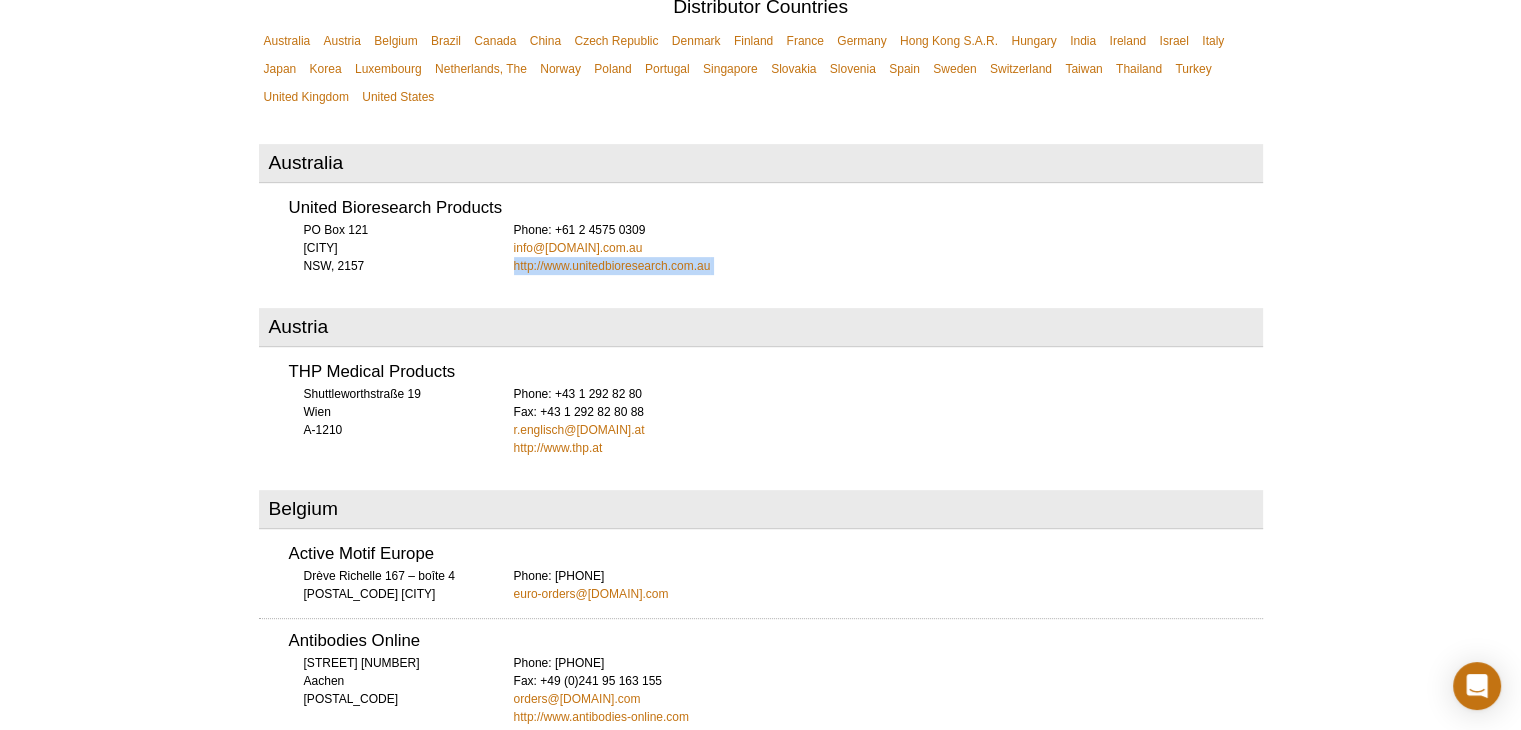 drag, startPoint x: 740, startPoint y: 277, endPoint x: 506, endPoint y: 269, distance: 234.13672 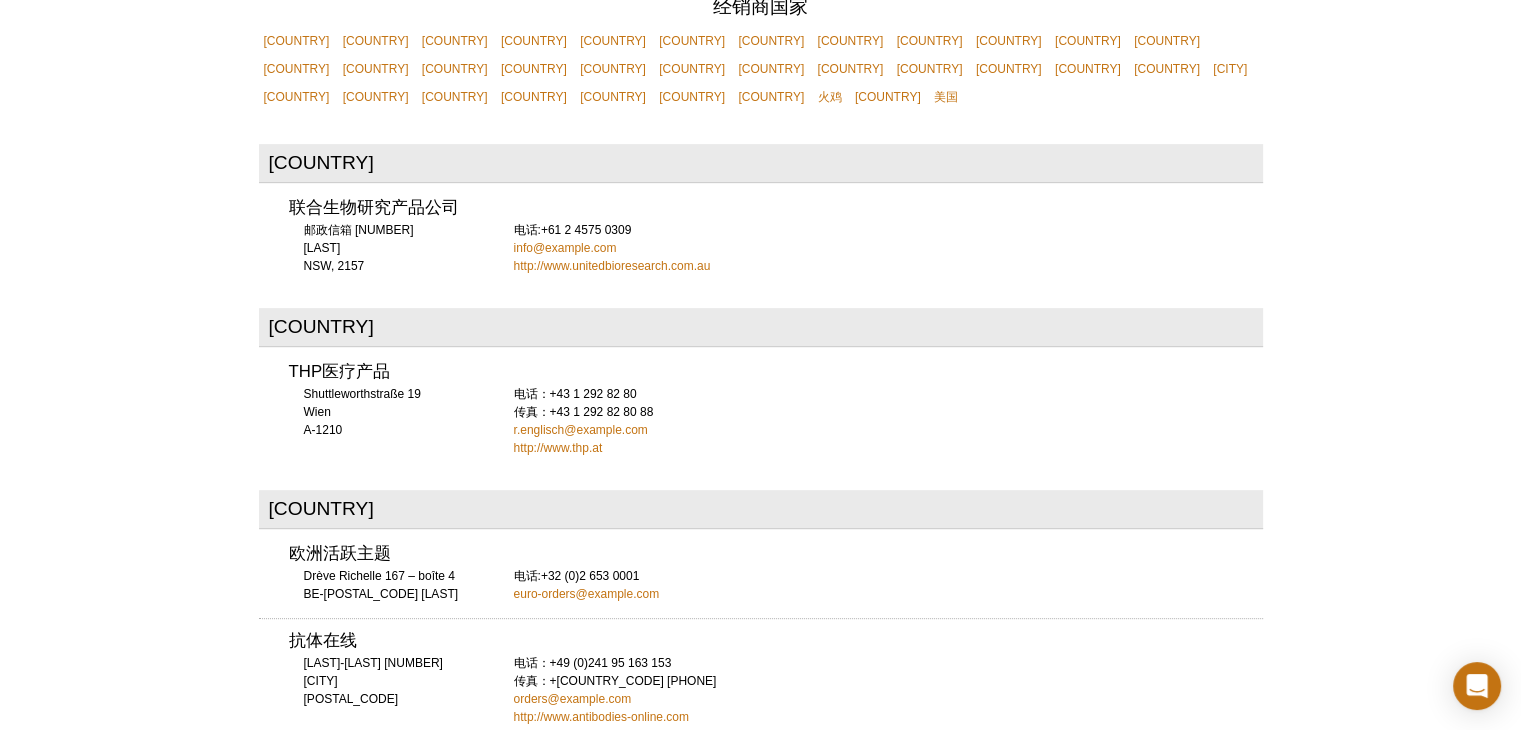 scroll, scrollTop: 740, scrollLeft: 0, axis: vertical 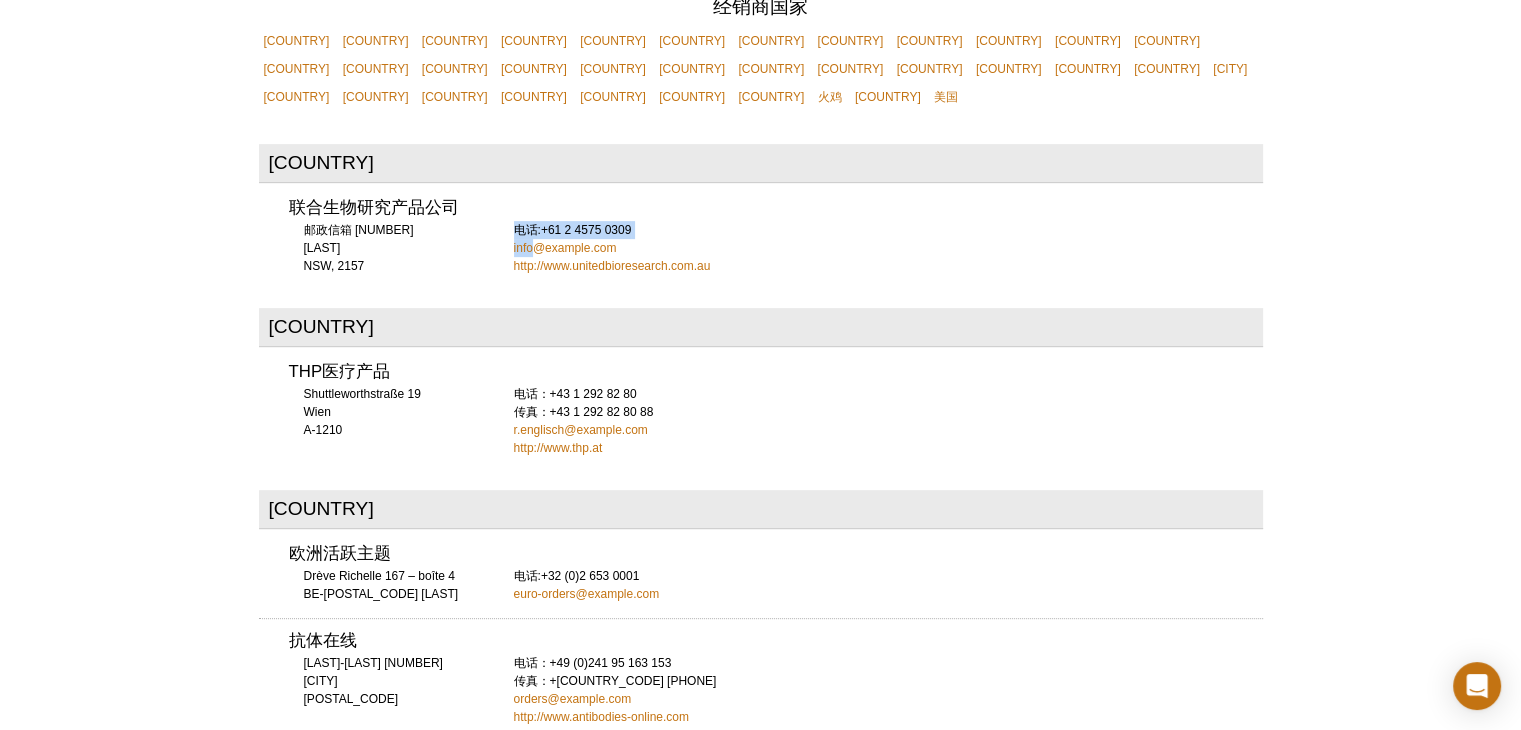 drag, startPoint x: 707, startPoint y: 209, endPoint x: 533, endPoint y: 217, distance: 174.1838 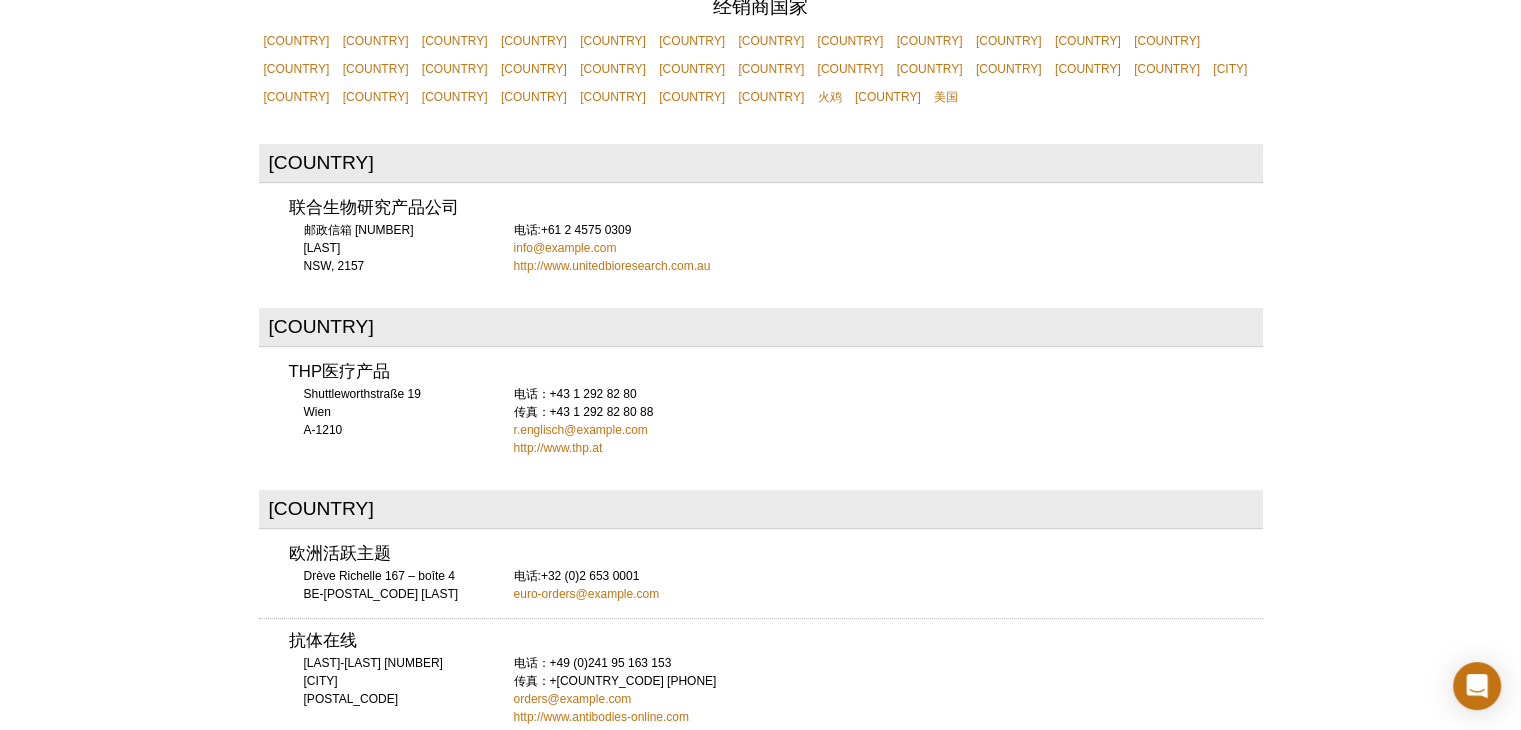 click on "电话:+61 2 4575 0309
info@unitedbioresearch.com.au
http://www.unitedbioresearch.com.au" at bounding box center (888, 248) 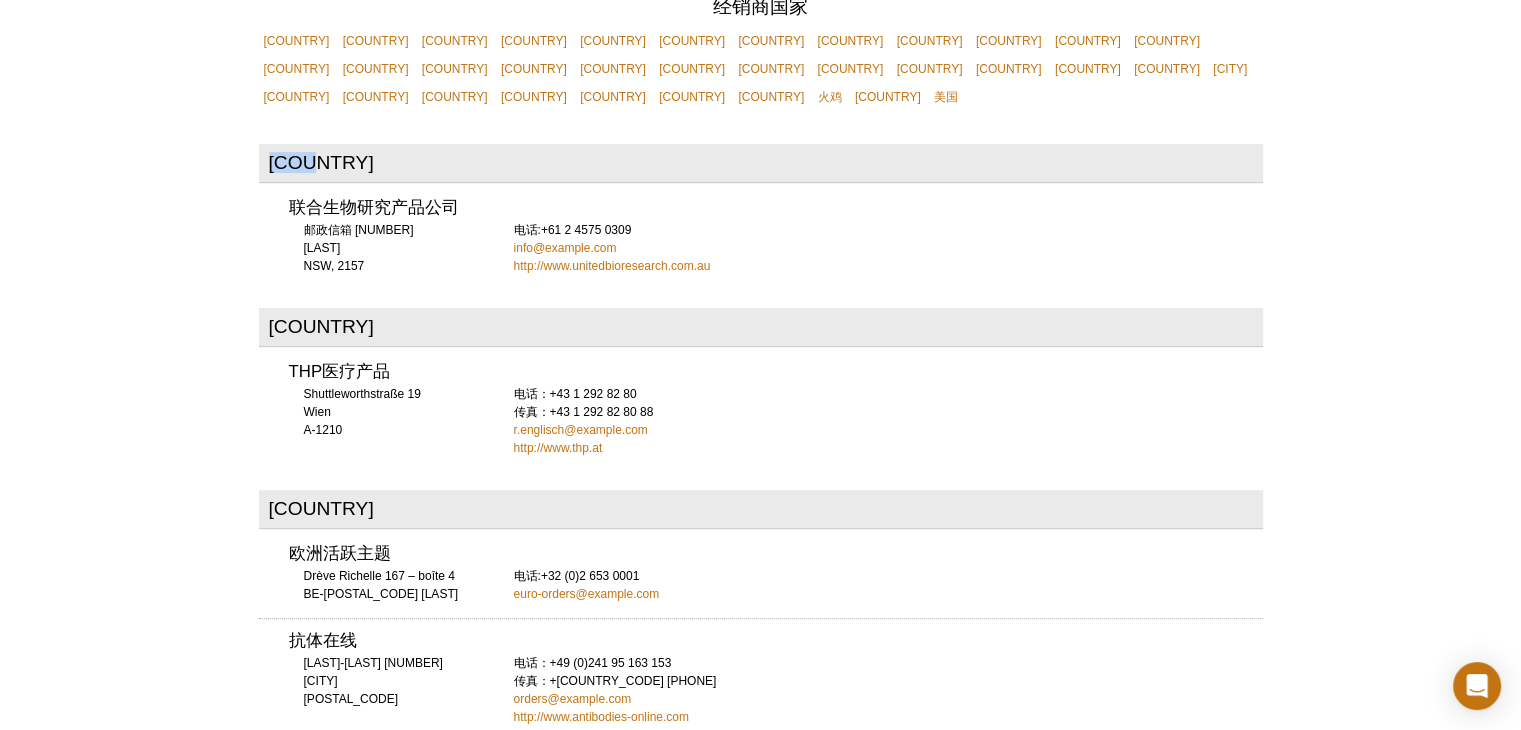 drag, startPoint x: 381, startPoint y: 128, endPoint x: 245, endPoint y: 141, distance: 136.6199 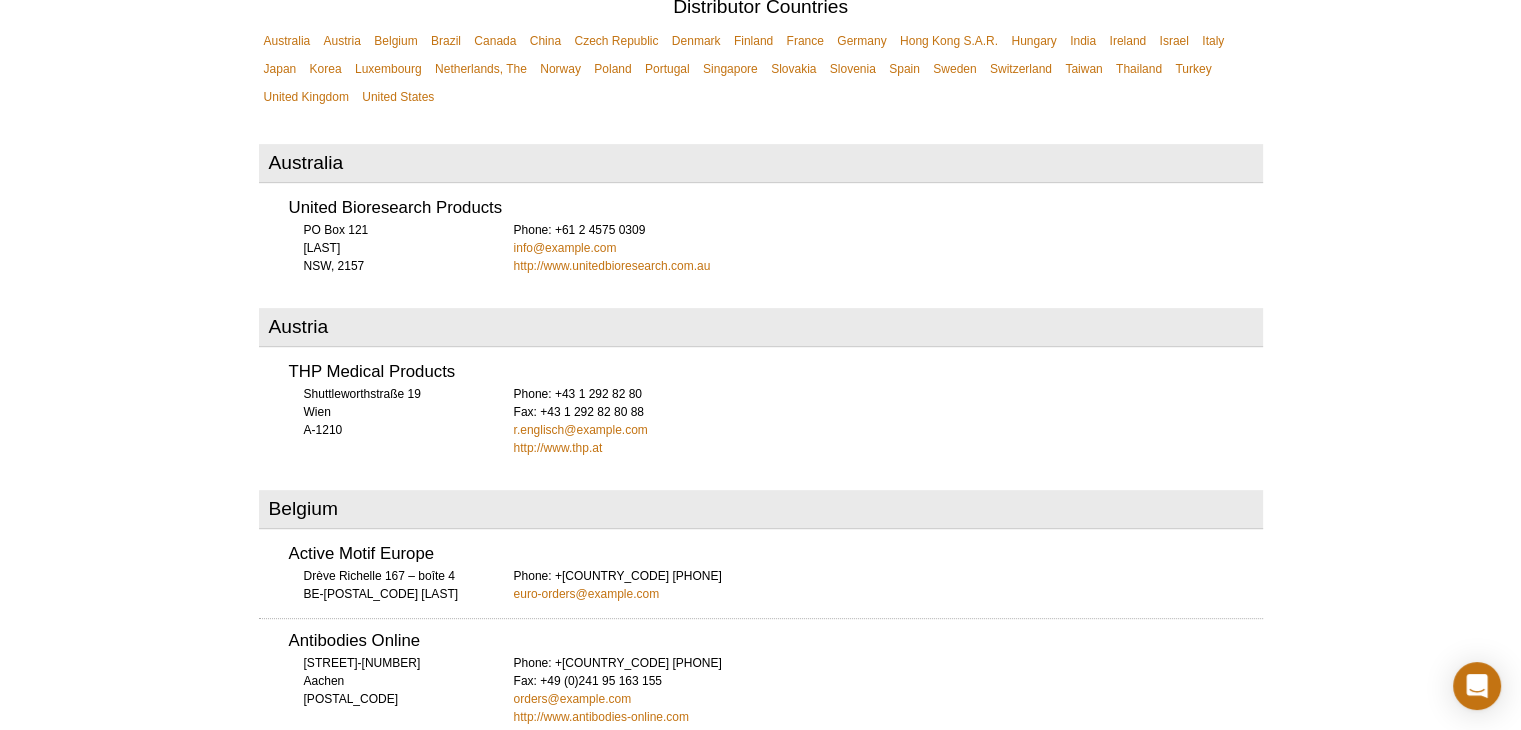 drag, startPoint x: 720, startPoint y: 247, endPoint x: 505, endPoint y: 249, distance: 215.00931 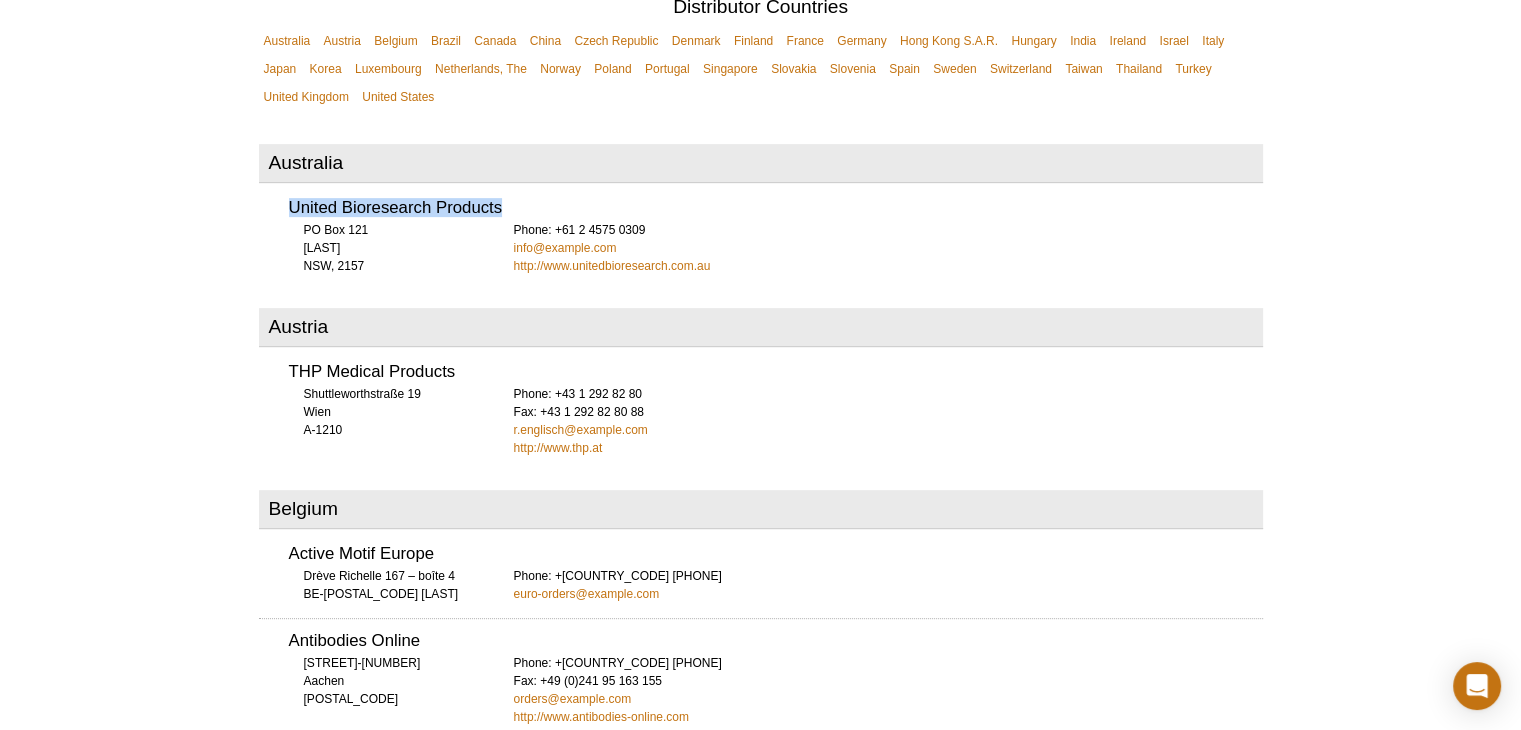 drag, startPoint x: 527, startPoint y: 203, endPoint x: 284, endPoint y: 203, distance: 243 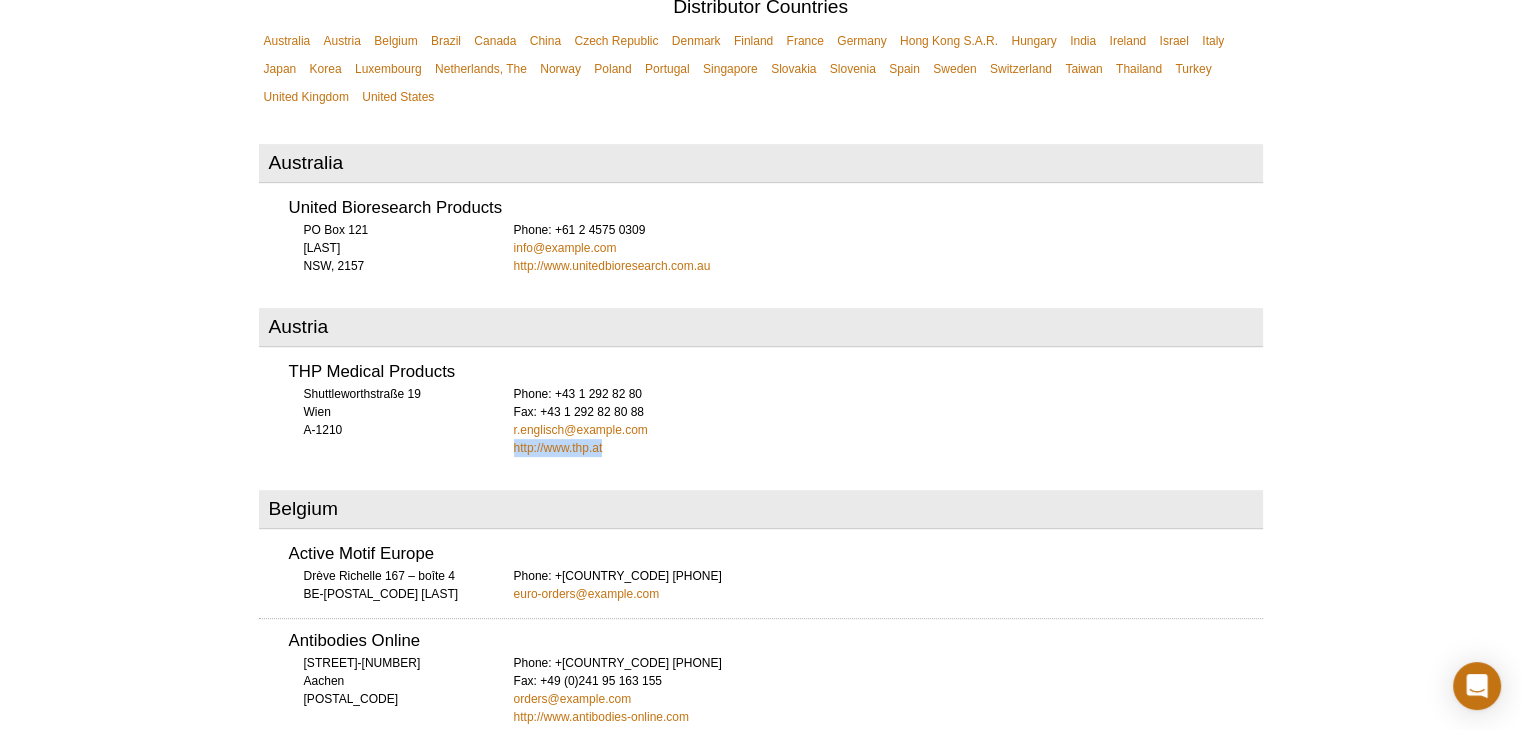 drag, startPoint x: 622, startPoint y: 447, endPoint x: 515, endPoint y: 450, distance: 107.042046 